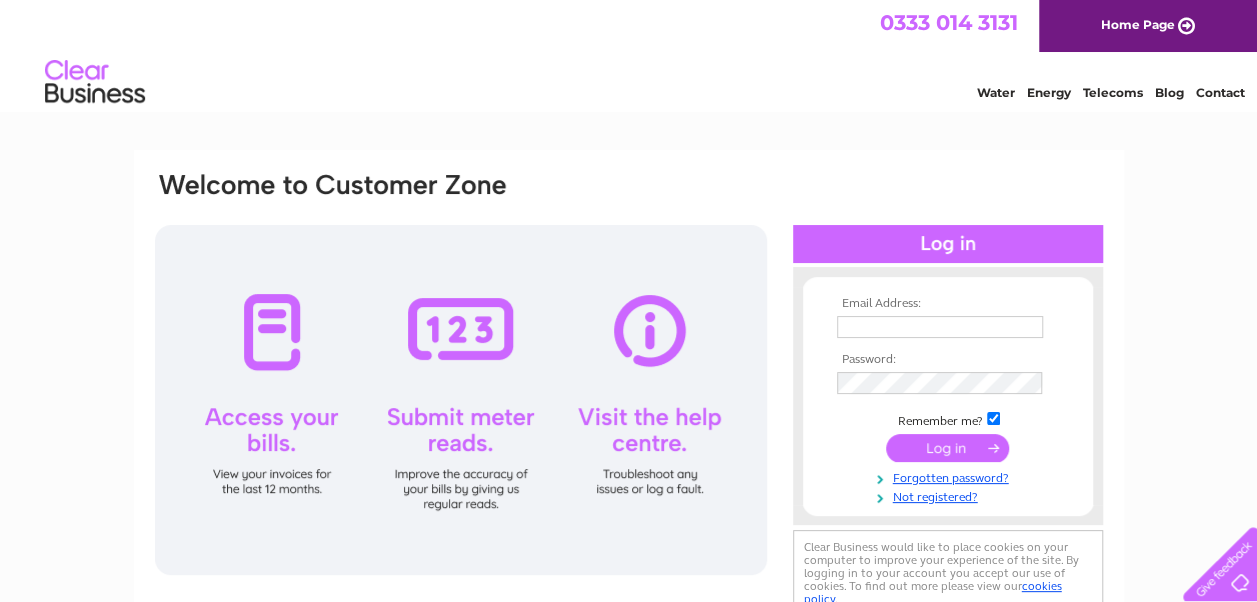 scroll, scrollTop: 0, scrollLeft: 0, axis: both 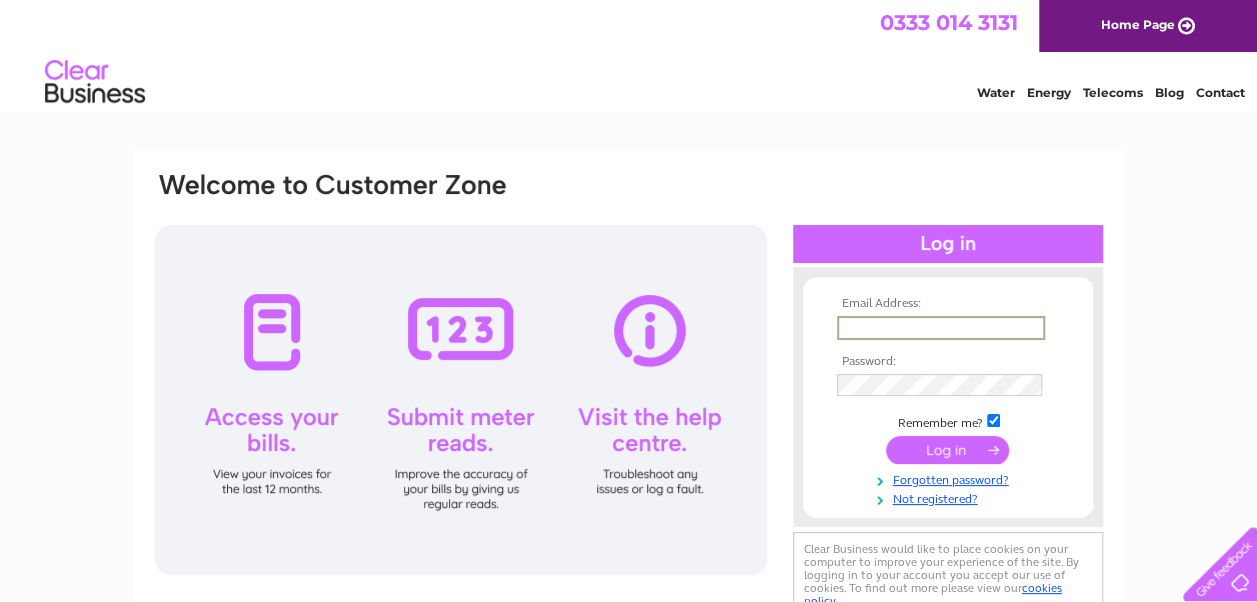 click at bounding box center (941, 328) 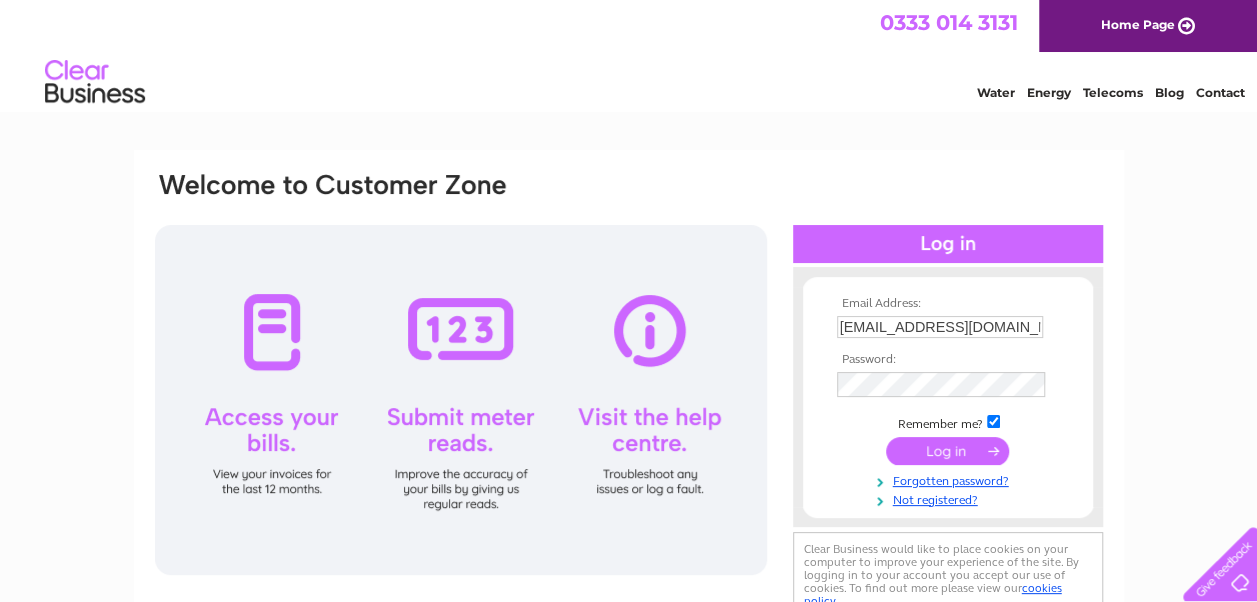 click at bounding box center [947, 451] 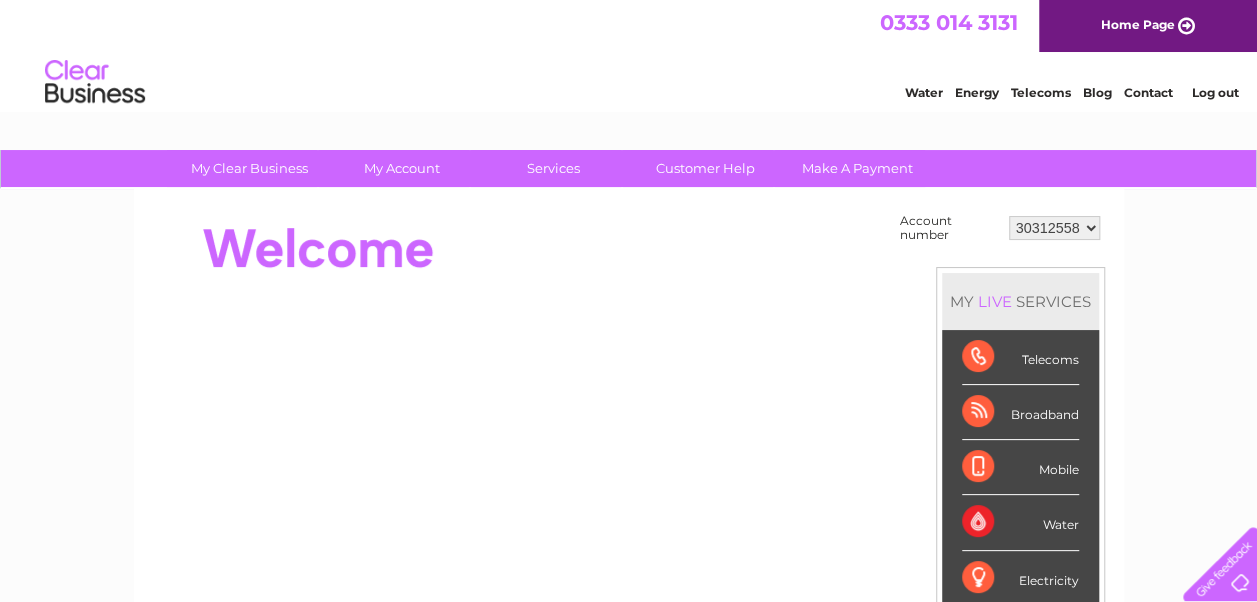 scroll, scrollTop: 0, scrollLeft: 0, axis: both 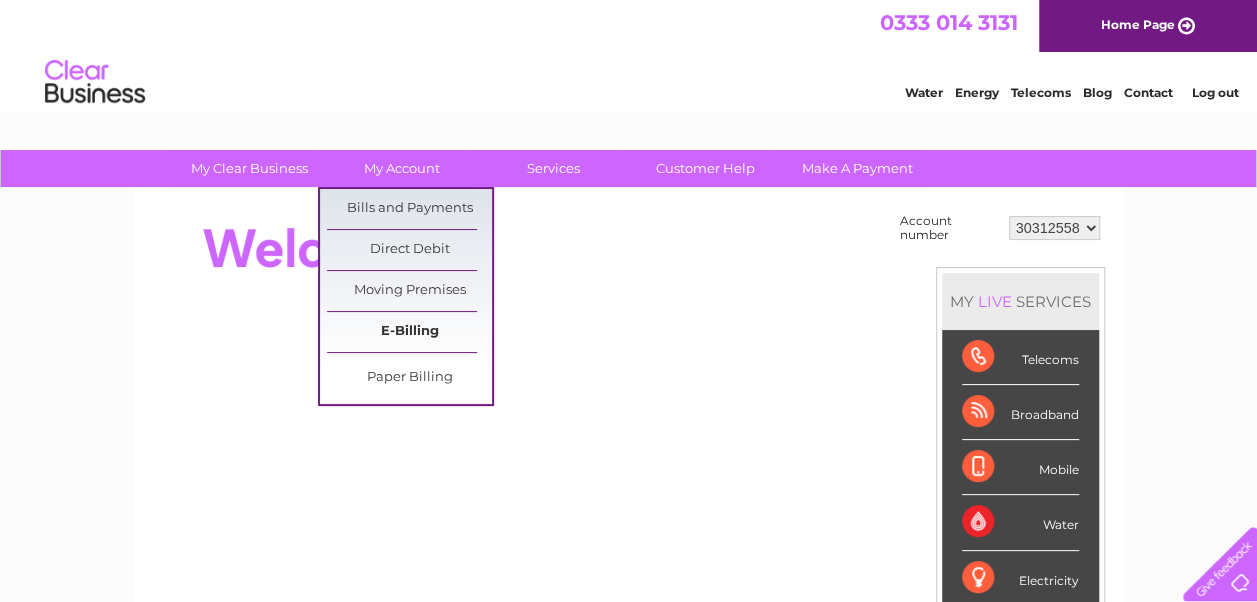 click on "E-Billing" at bounding box center (409, 332) 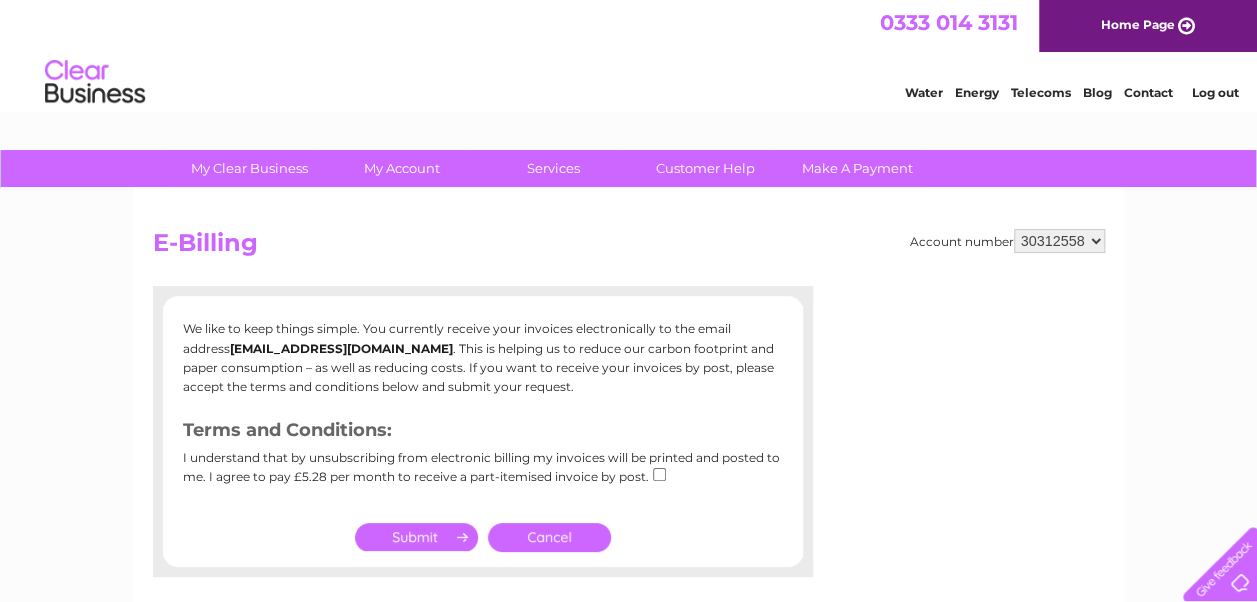 scroll, scrollTop: 0, scrollLeft: 0, axis: both 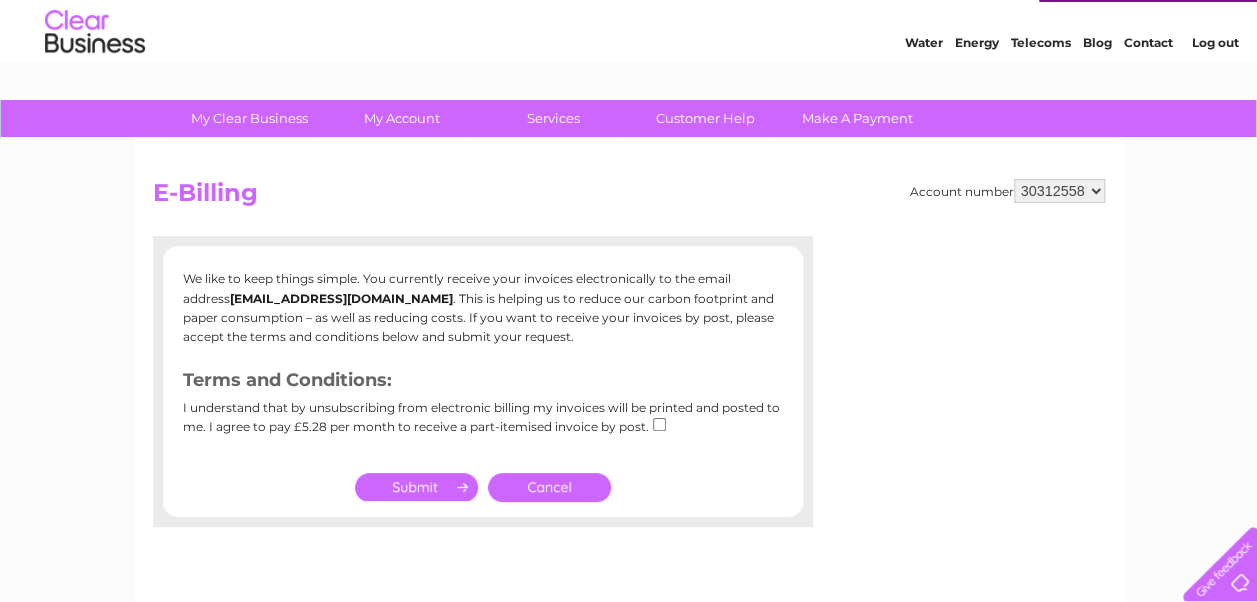 click on "30312558" at bounding box center (1059, 191) 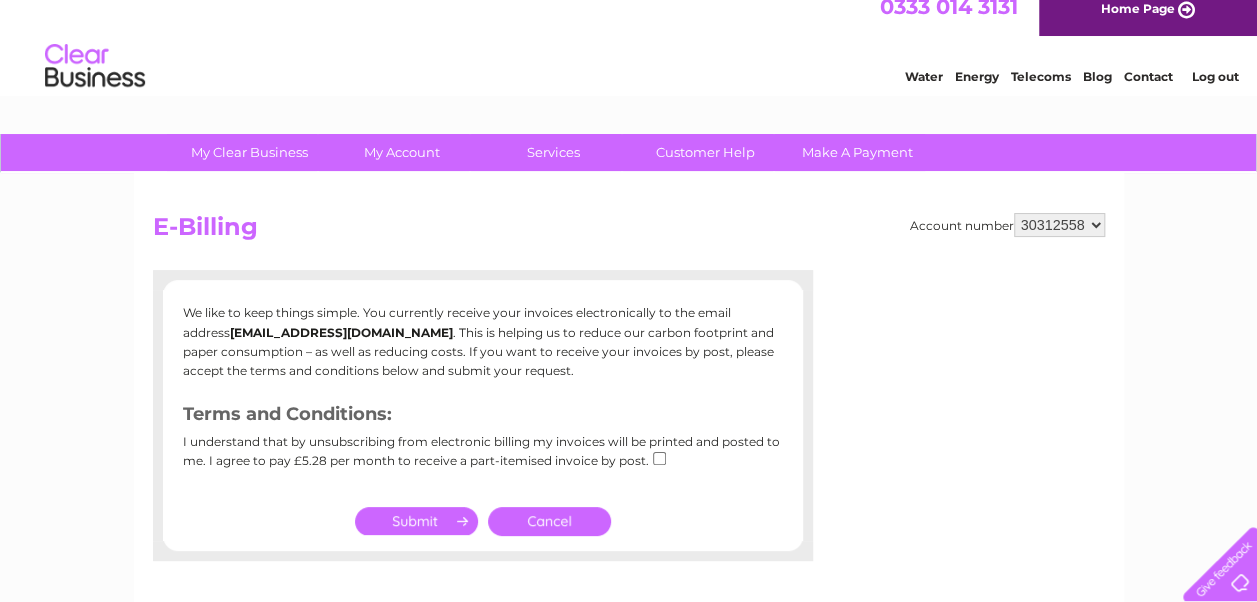 scroll, scrollTop: 0, scrollLeft: 0, axis: both 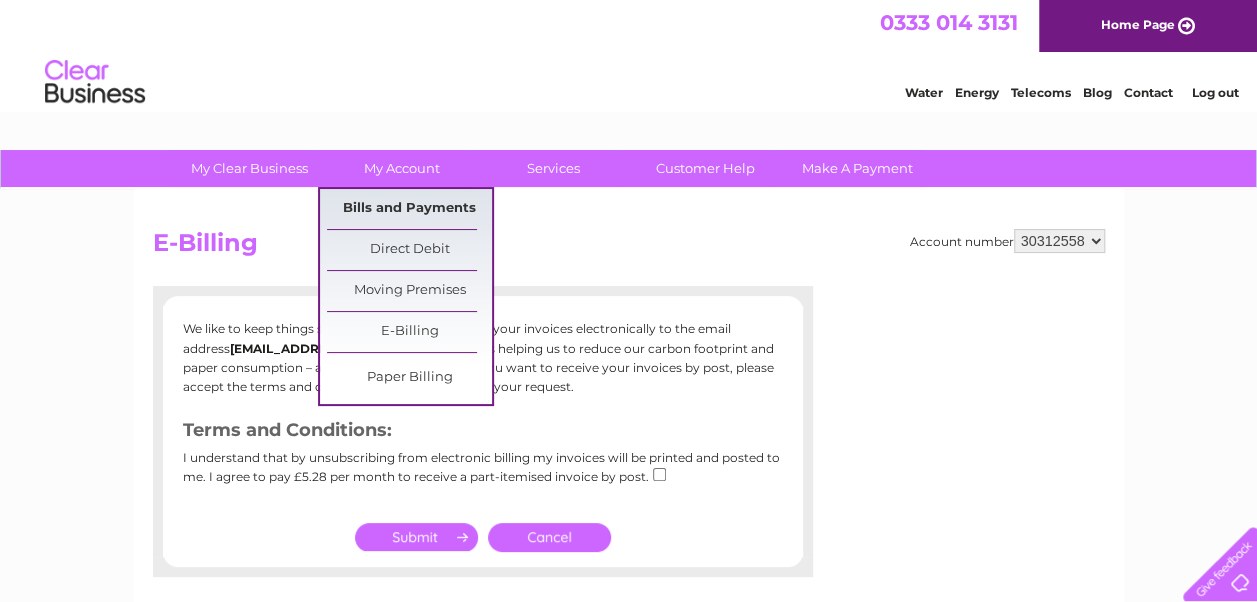 click on "Bills and Payments" at bounding box center (409, 209) 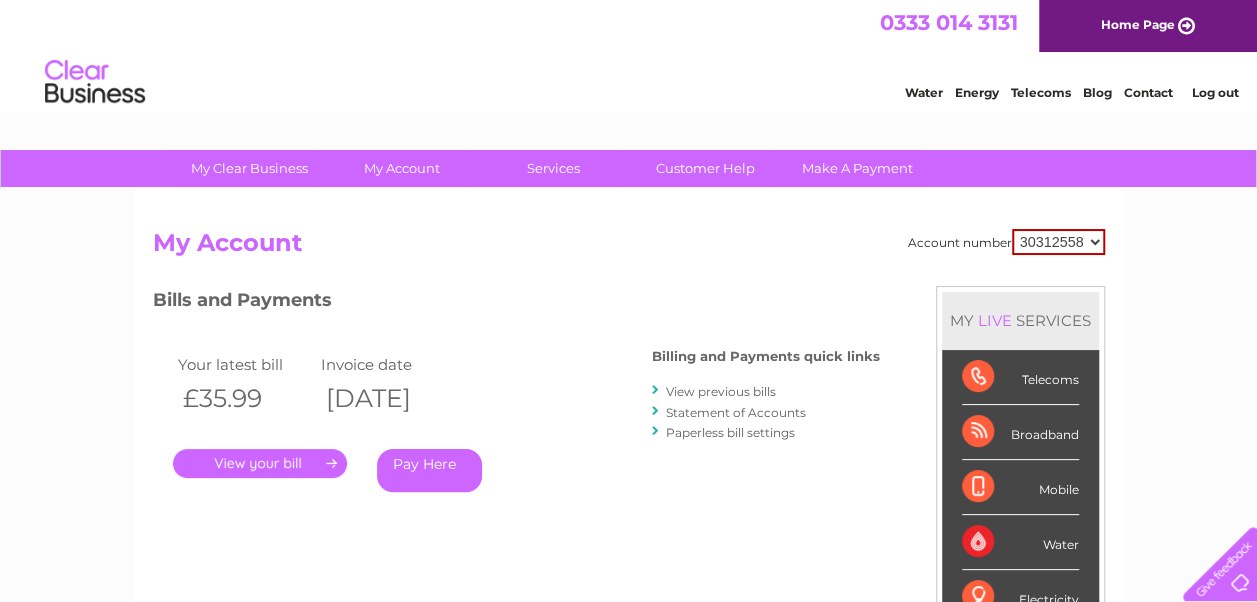 scroll, scrollTop: 0, scrollLeft: 0, axis: both 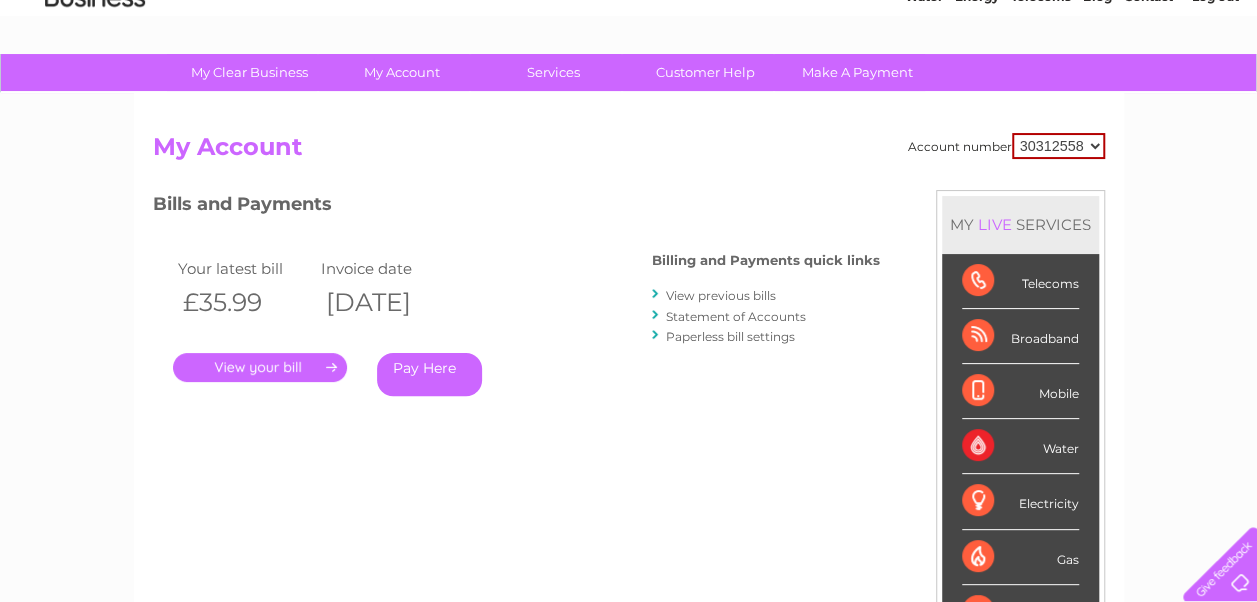click on "Statement of Accounts" at bounding box center (736, 316) 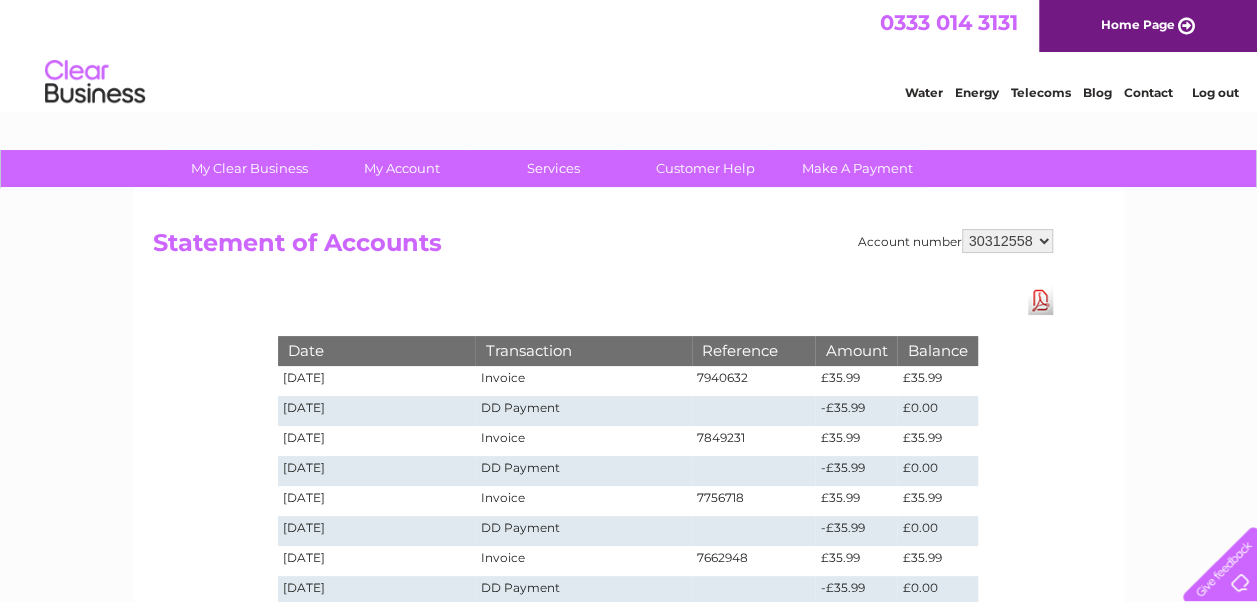 scroll, scrollTop: 0, scrollLeft: 0, axis: both 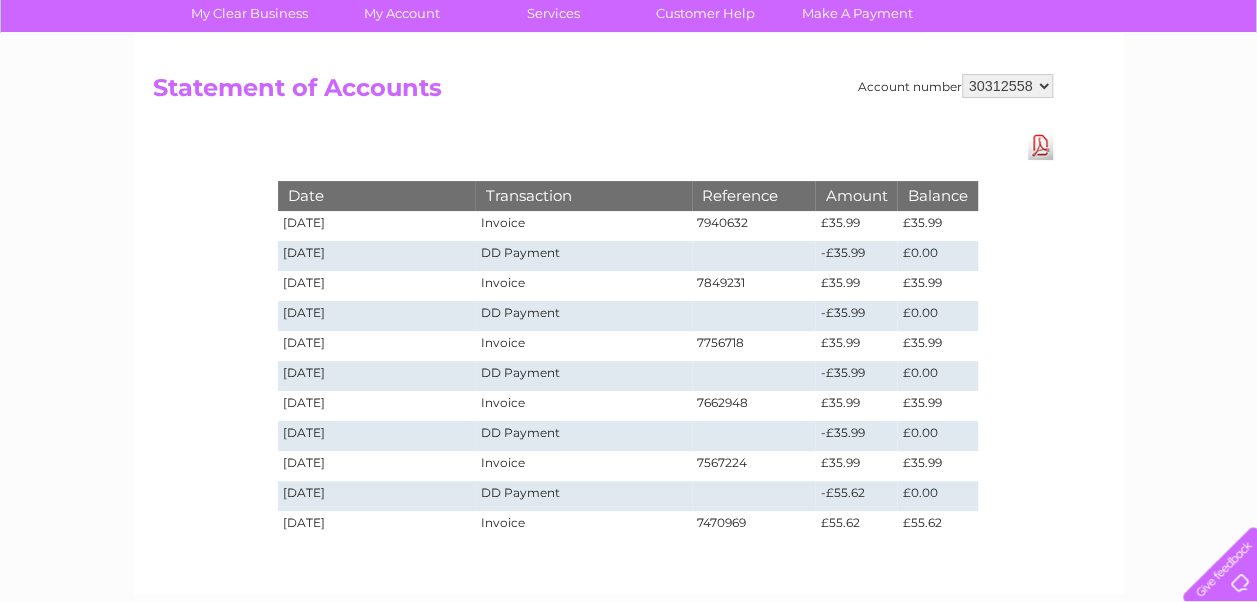 click on "Download Pdf" at bounding box center [1040, 145] 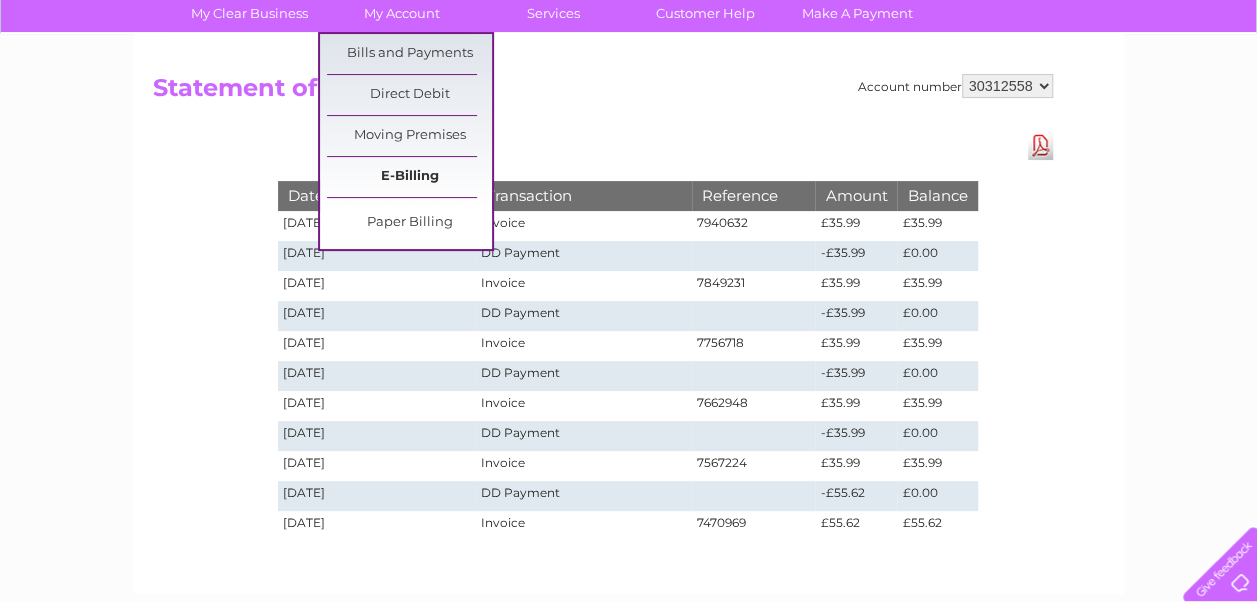 click on "E-Billing" at bounding box center [409, 177] 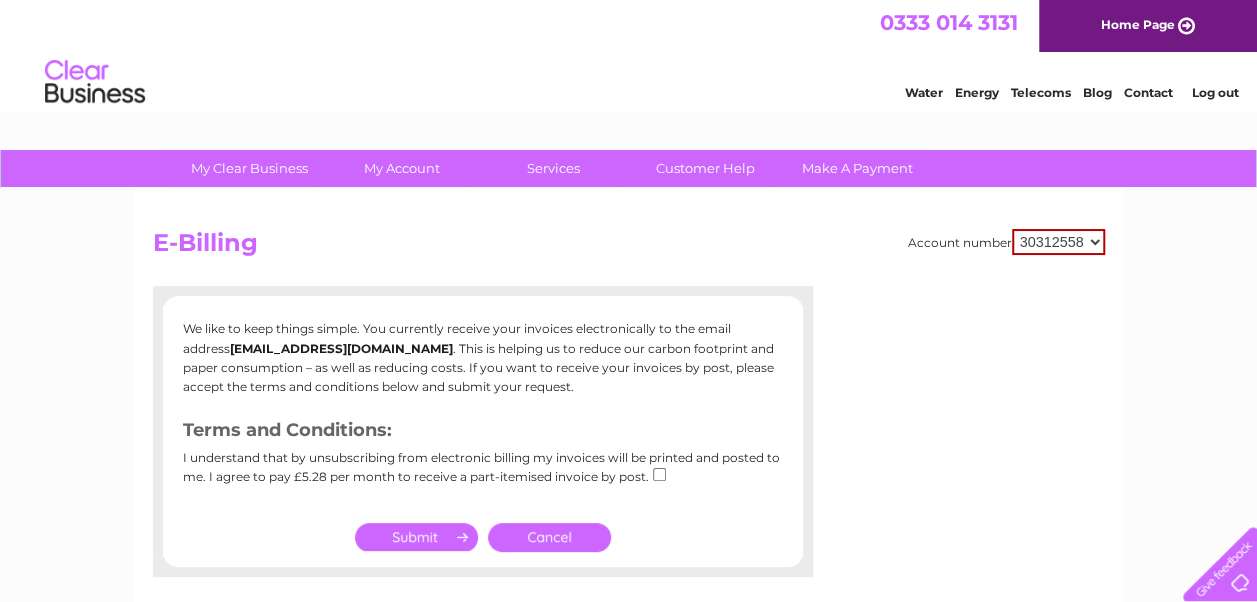 scroll, scrollTop: 0, scrollLeft: 0, axis: both 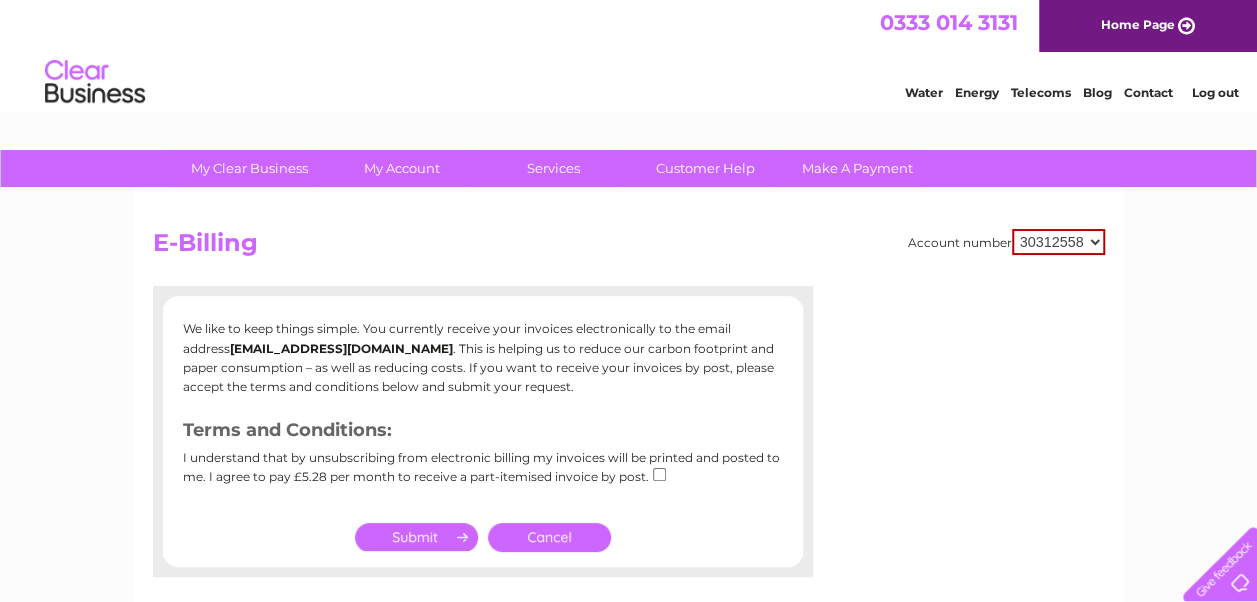click on "Cancel" at bounding box center (549, 537) 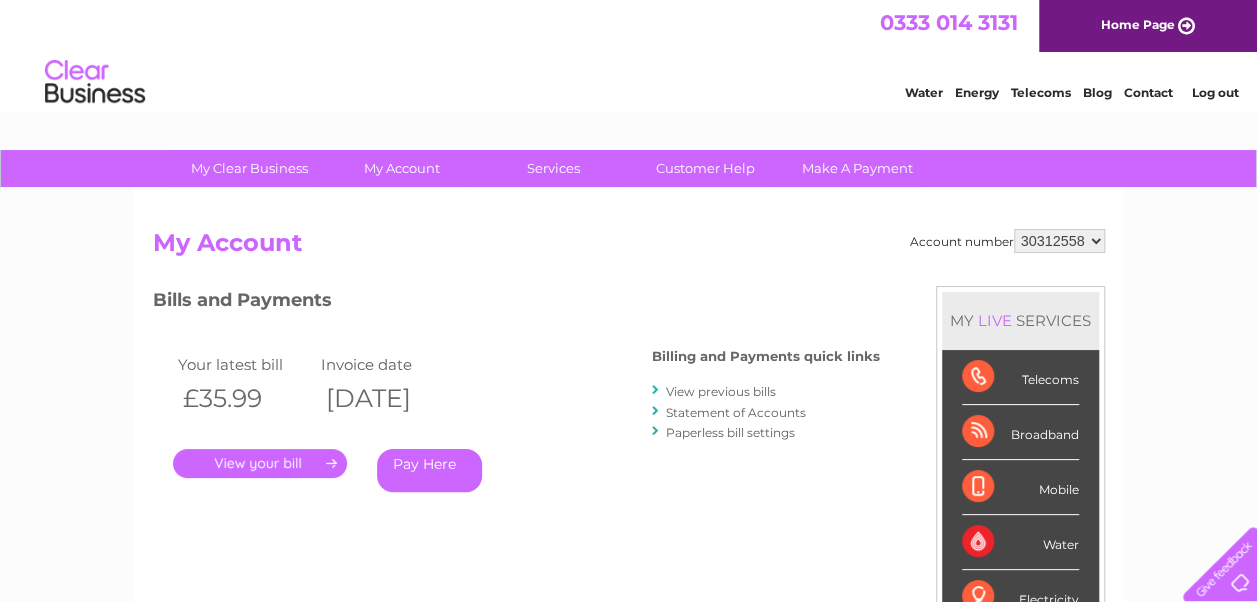 scroll, scrollTop: 0, scrollLeft: 0, axis: both 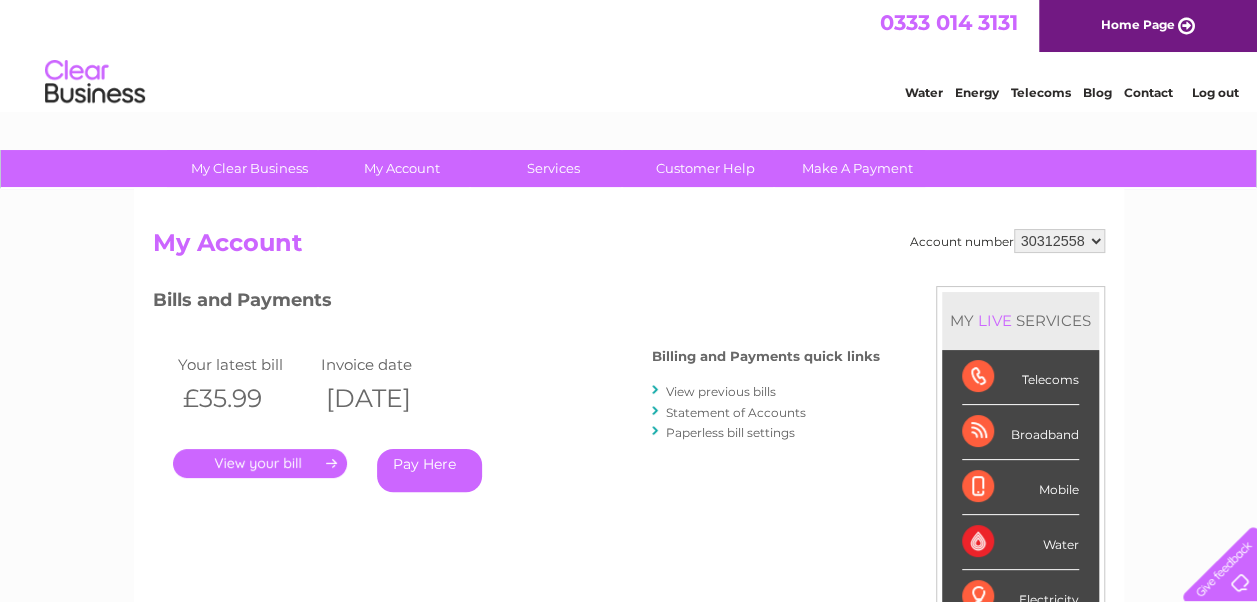 click on "View previous bills" at bounding box center (721, 391) 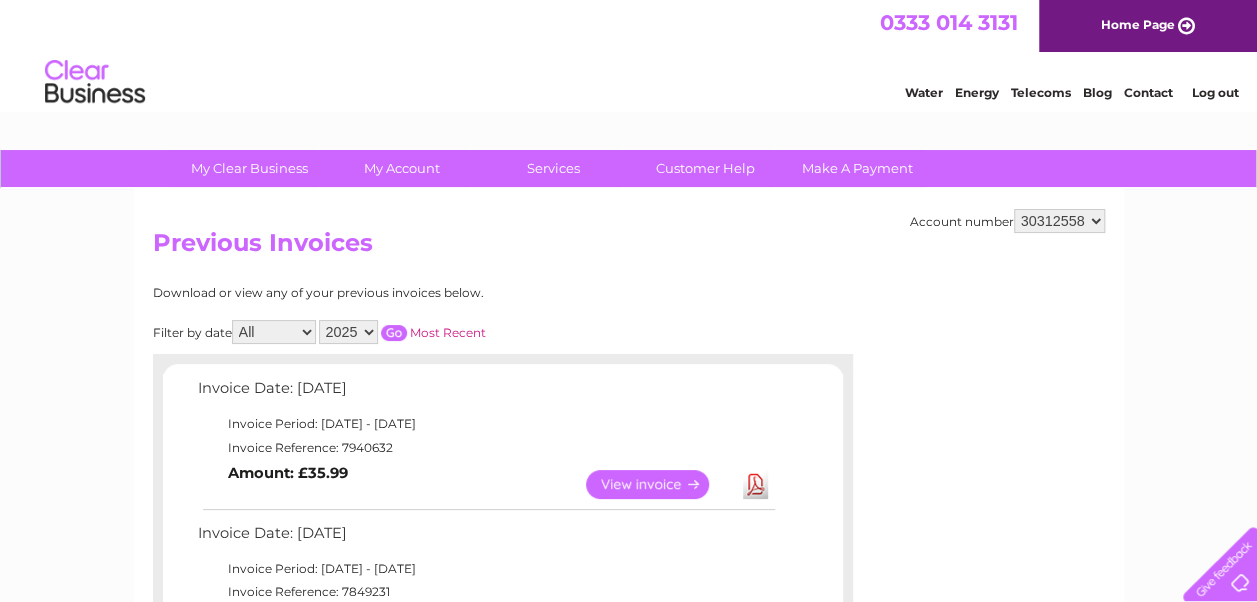 scroll, scrollTop: 0, scrollLeft: 0, axis: both 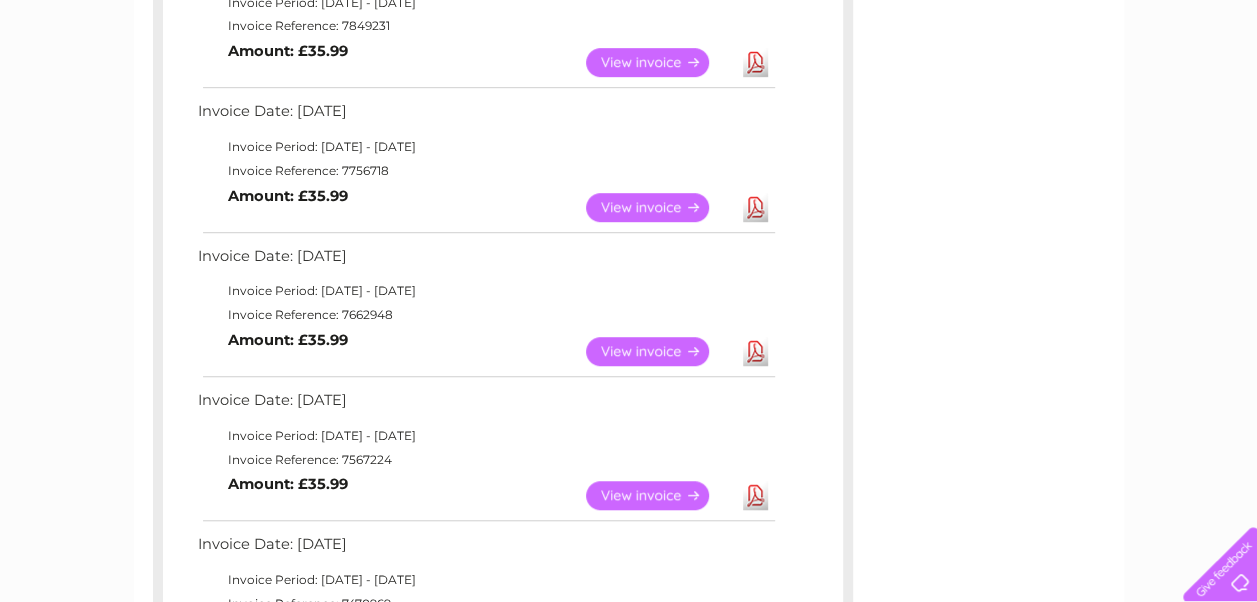 click on "Download" at bounding box center [755, 495] 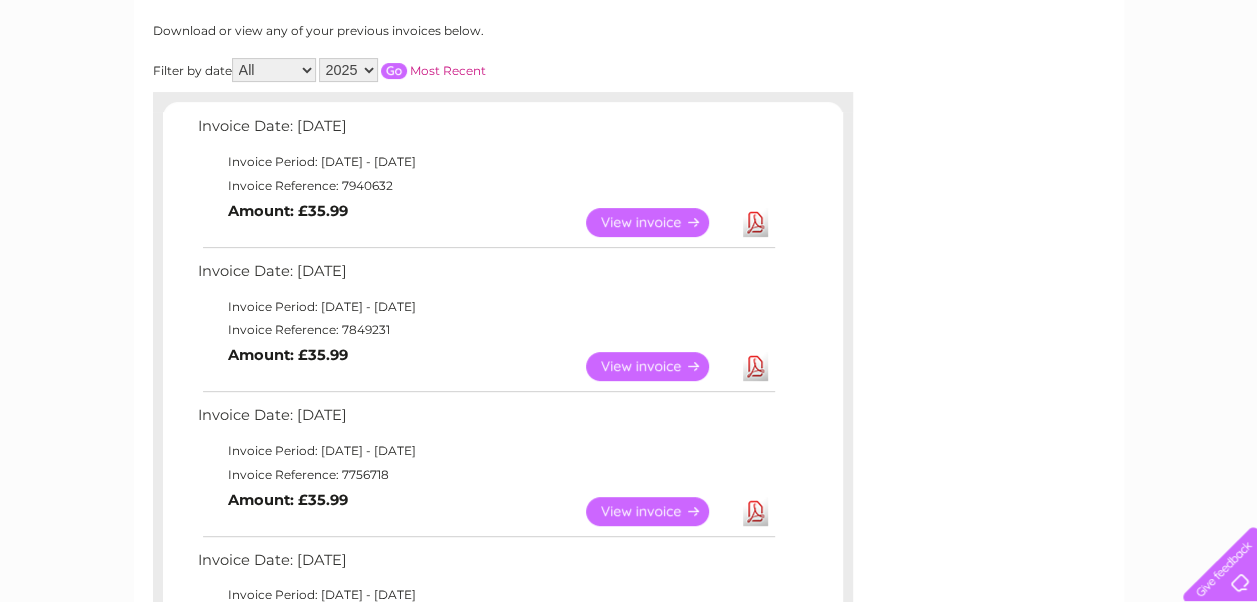 scroll, scrollTop: 252, scrollLeft: 0, axis: vertical 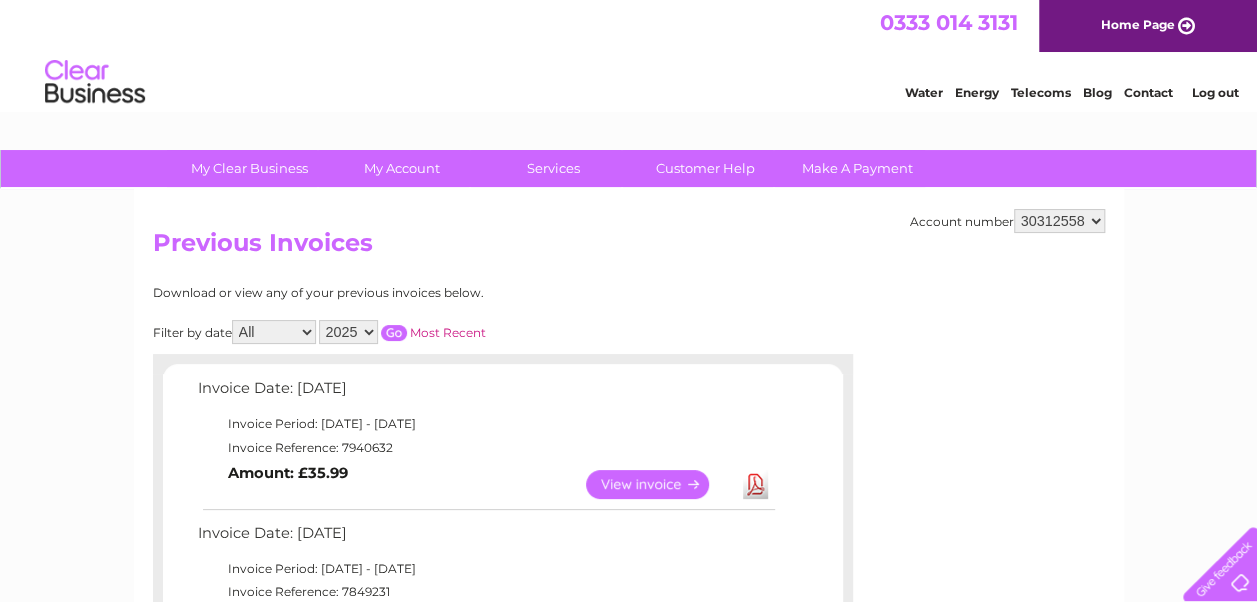 click on "Log out" at bounding box center (1214, 92) 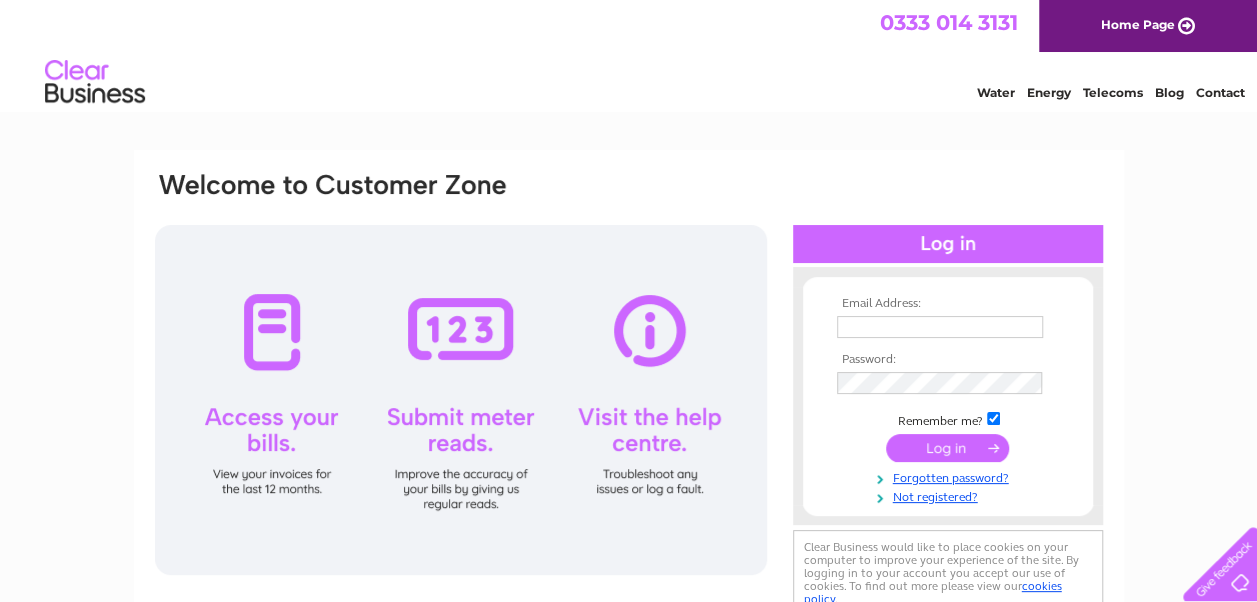 scroll, scrollTop: 0, scrollLeft: 0, axis: both 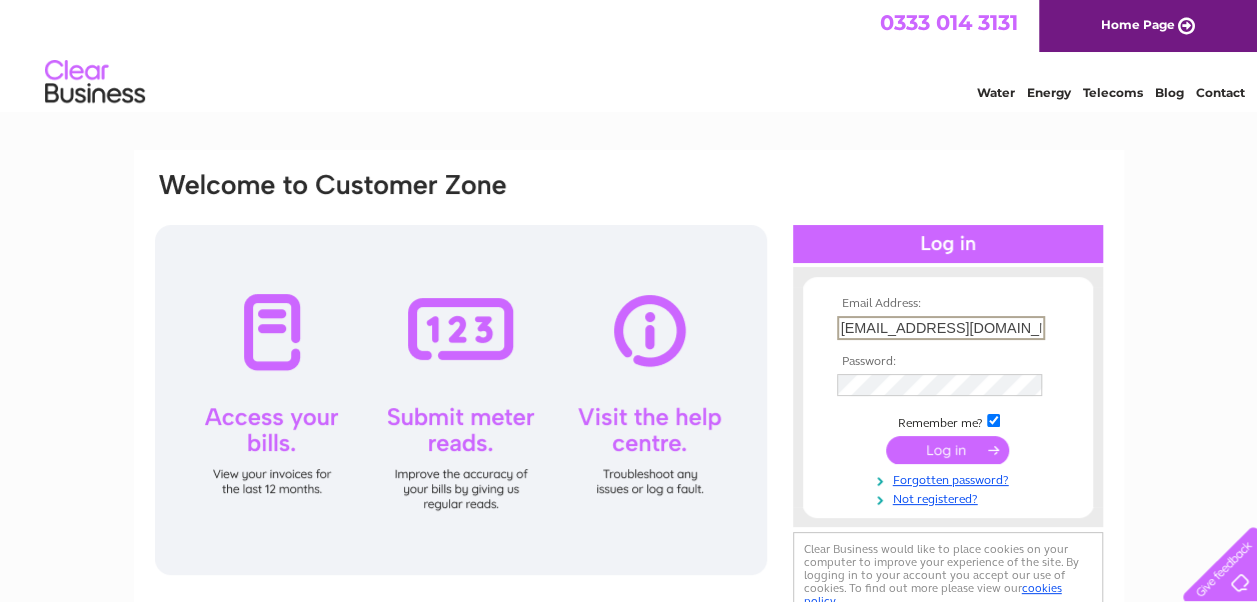 click on "[EMAIL_ADDRESS][DOMAIN_NAME]" at bounding box center [941, 328] 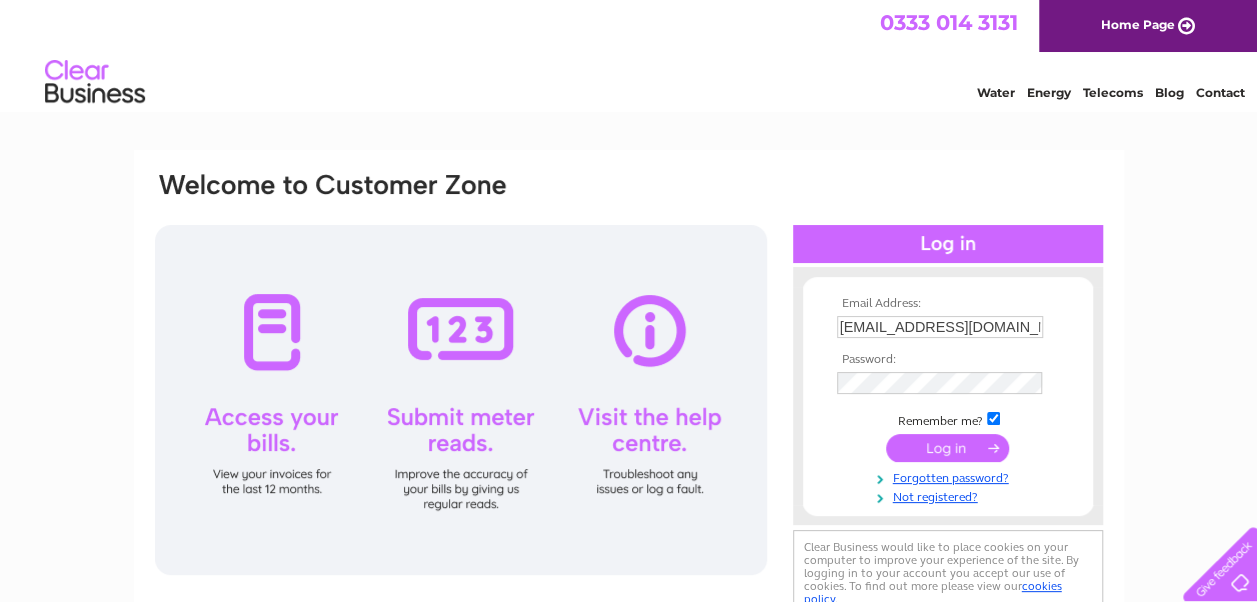 click at bounding box center (947, 448) 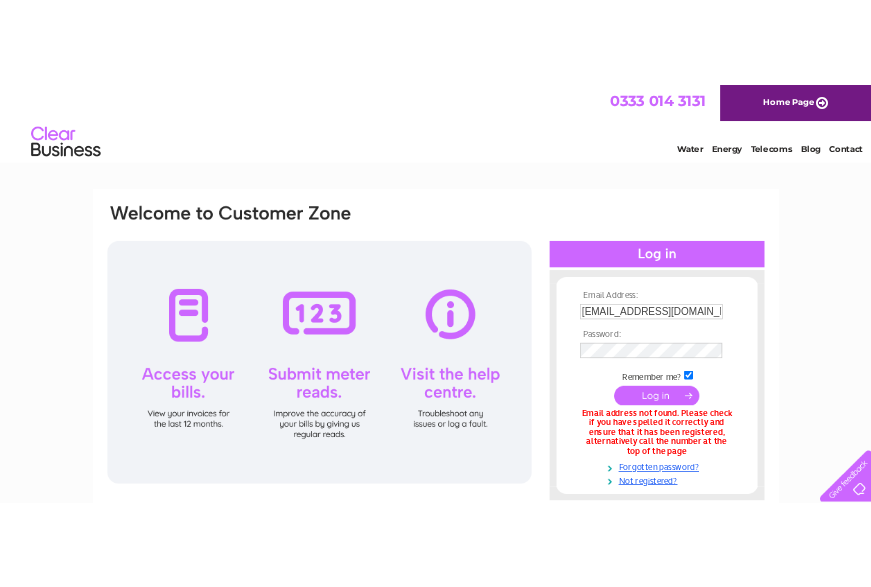 scroll, scrollTop: 0, scrollLeft: 0, axis: both 